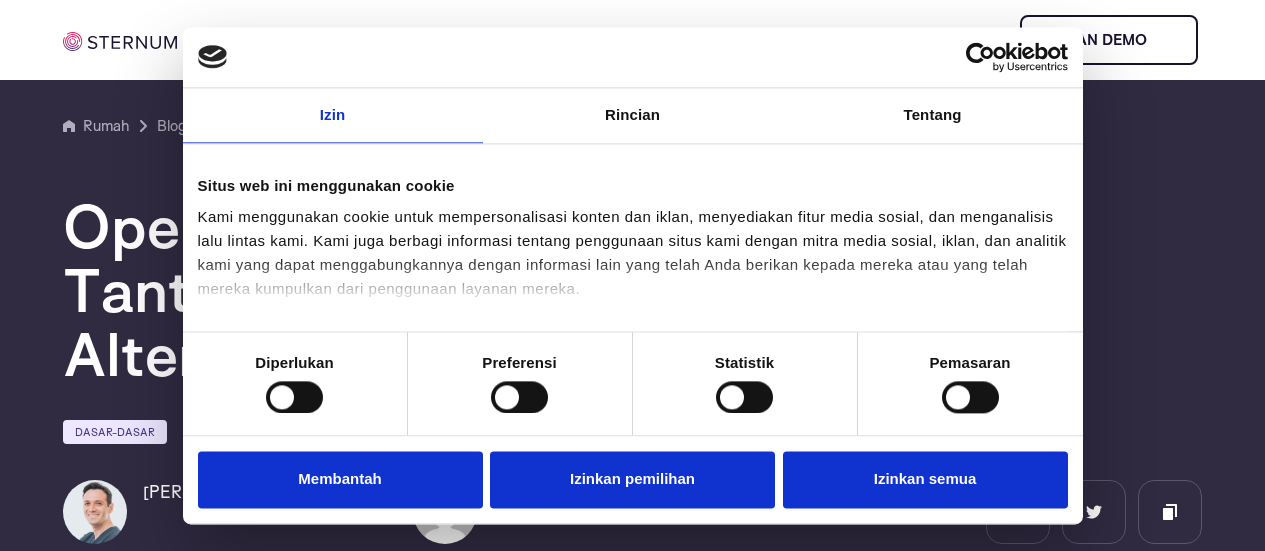 scroll, scrollTop: 233, scrollLeft: 0, axis: vertical 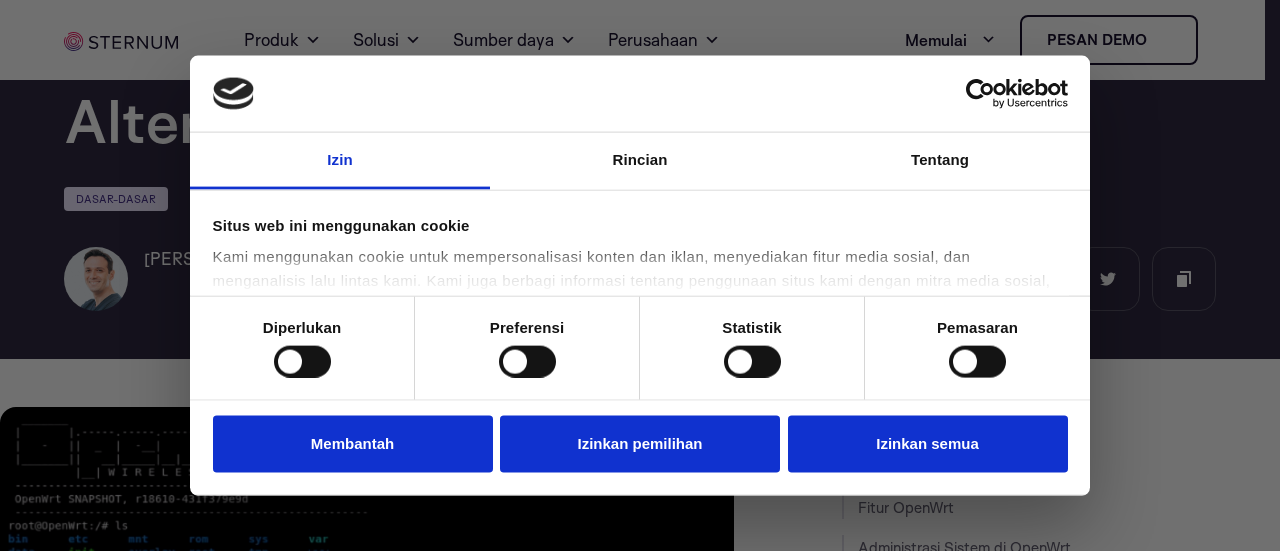 click at bounding box center [234, 94] 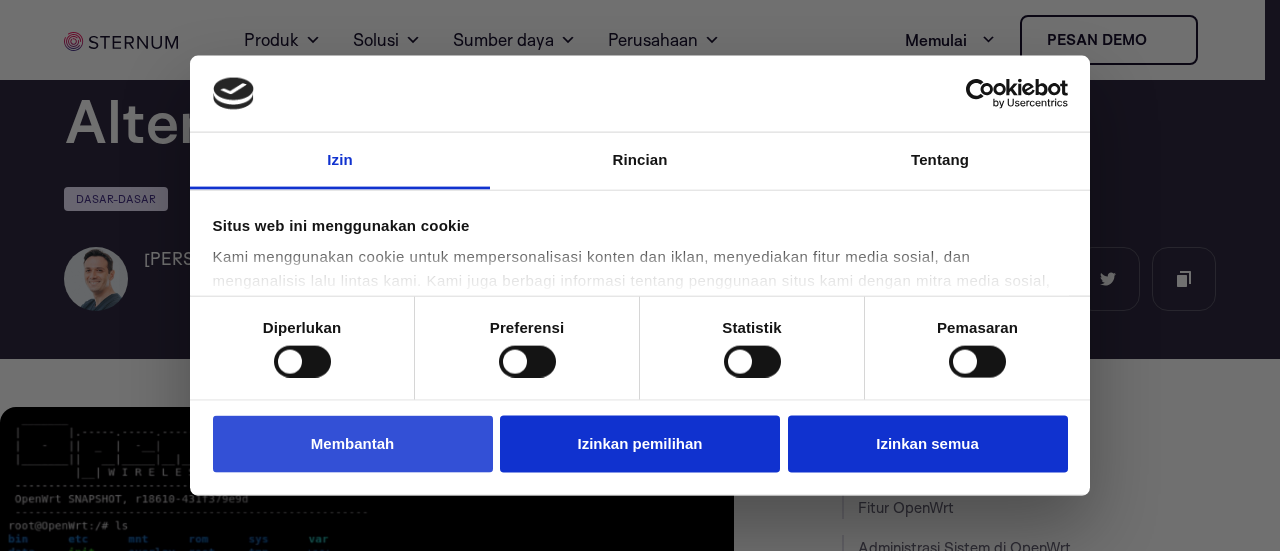 click on "Membantah" at bounding box center [353, 444] 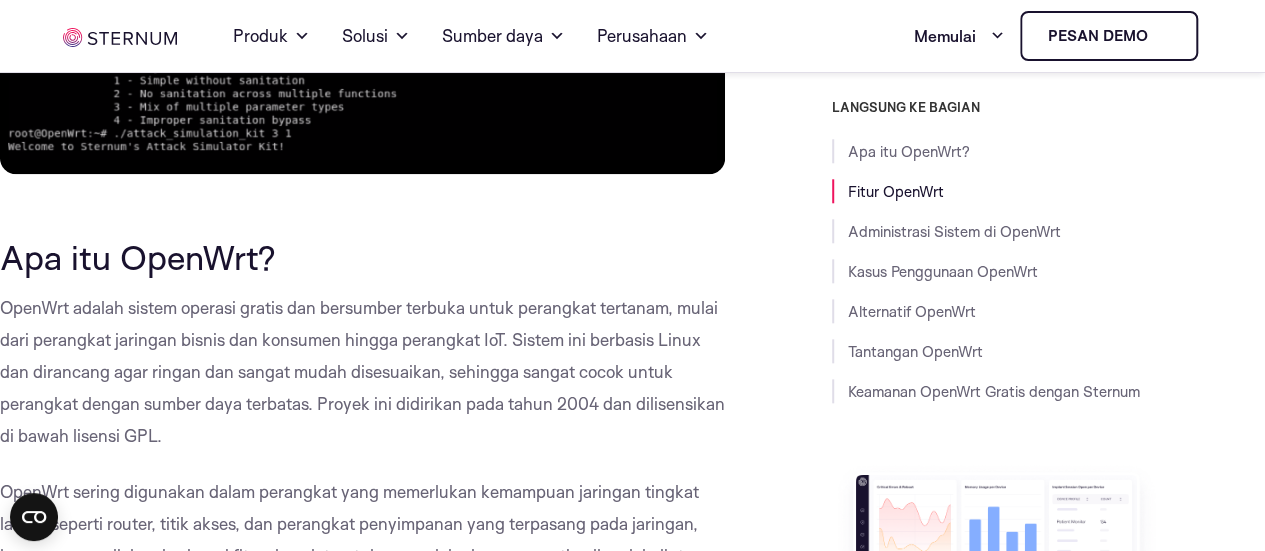 scroll, scrollTop: 1033, scrollLeft: 0, axis: vertical 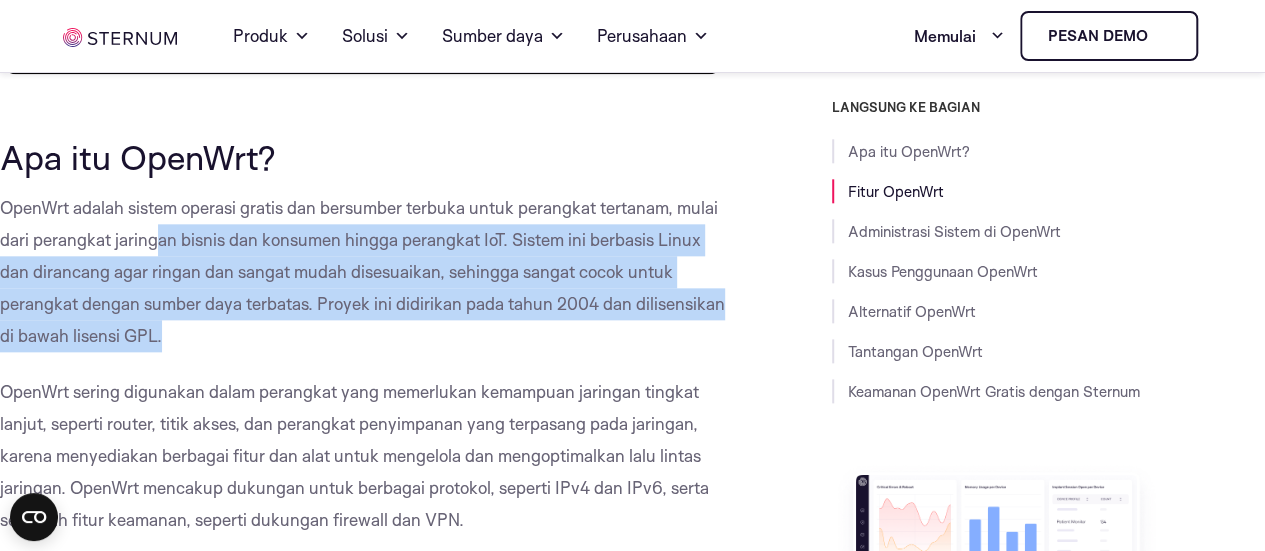 drag, startPoint x: 156, startPoint y: 185, endPoint x: 356, endPoint y: 273, distance: 218.504 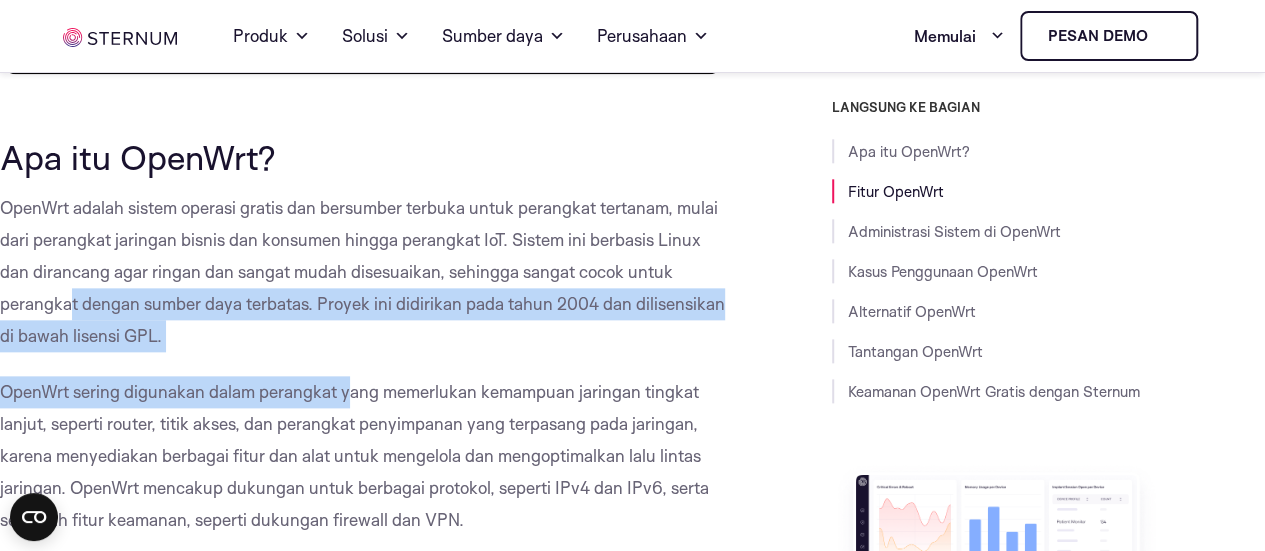drag, startPoint x: 72, startPoint y: 248, endPoint x: 330, endPoint y: 320, distance: 267.8582 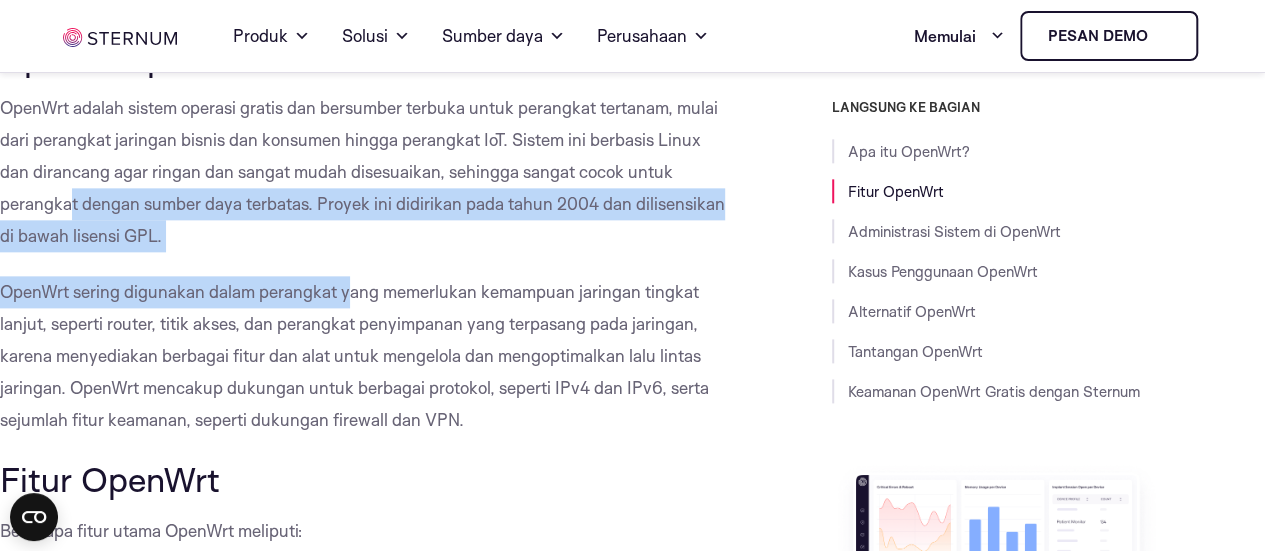 scroll, scrollTop: 1233, scrollLeft: 0, axis: vertical 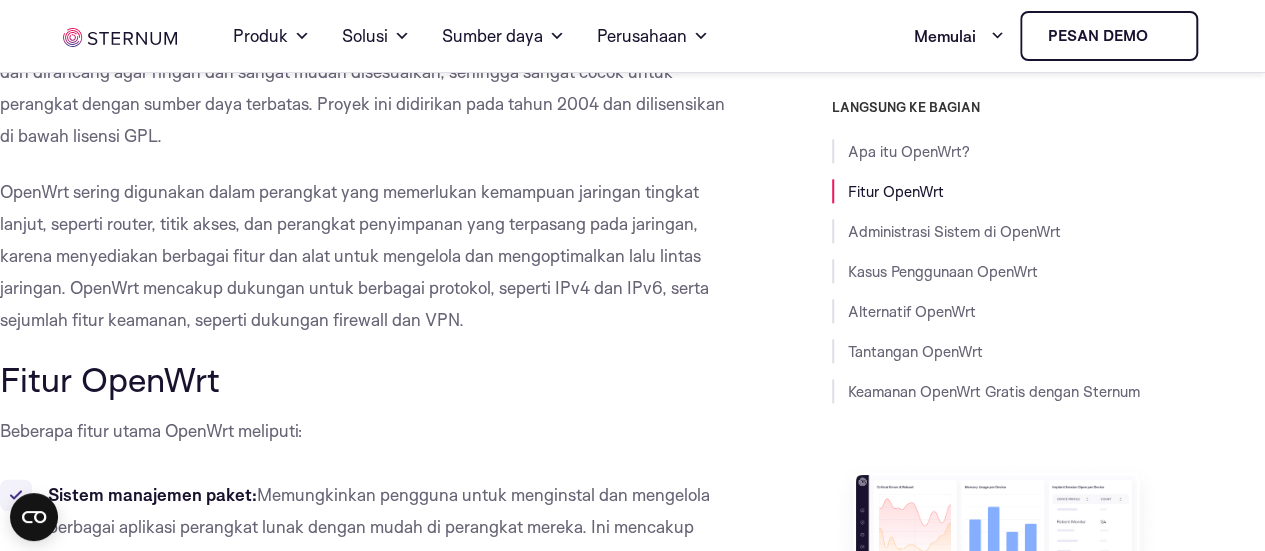 click on "OpenWrt sering digunakan dalam perangkat yang memerlukan kemampuan jaringan tingkat lanjut, seperti router, titik akses, dan perangkat penyimpanan yang terpasang pada jaringan, karena menyediakan berbagai fitur dan alat untuk mengelola dan mengoptimalkan lalu lintas jaringan. OpenWrt mencakup dukungan untuk berbagai protokol, seperti IPv4 dan IPv6, serta sejumlah fitur keamanan, seperti dukungan firewall dan VPN." at bounding box center [354, 255] 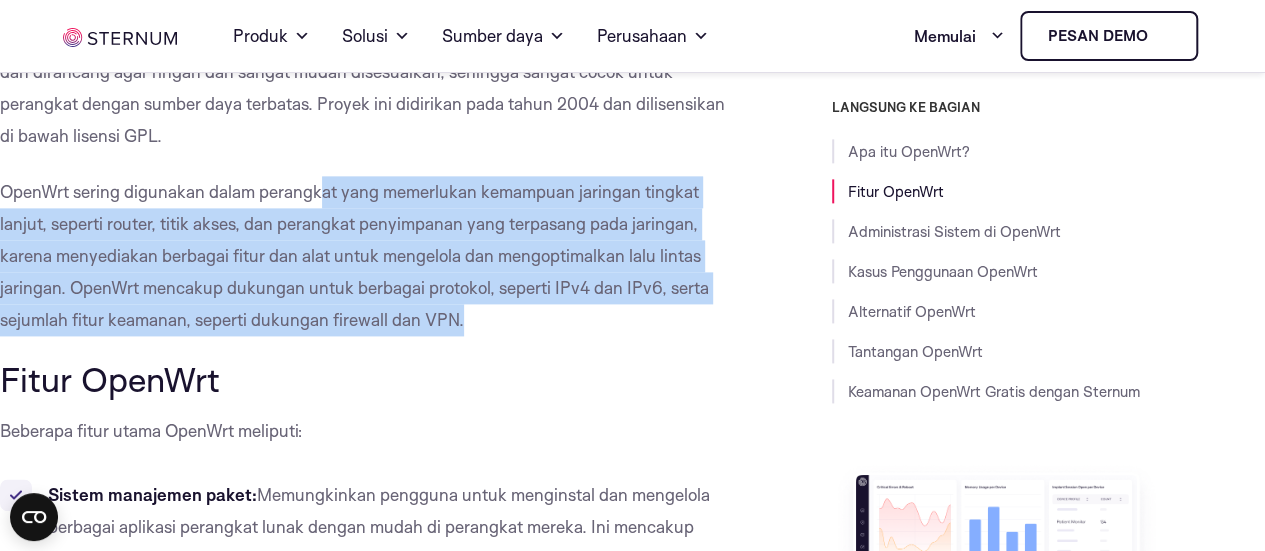 drag, startPoint x: 322, startPoint y: 120, endPoint x: 487, endPoint y: 262, distance: 217.69014 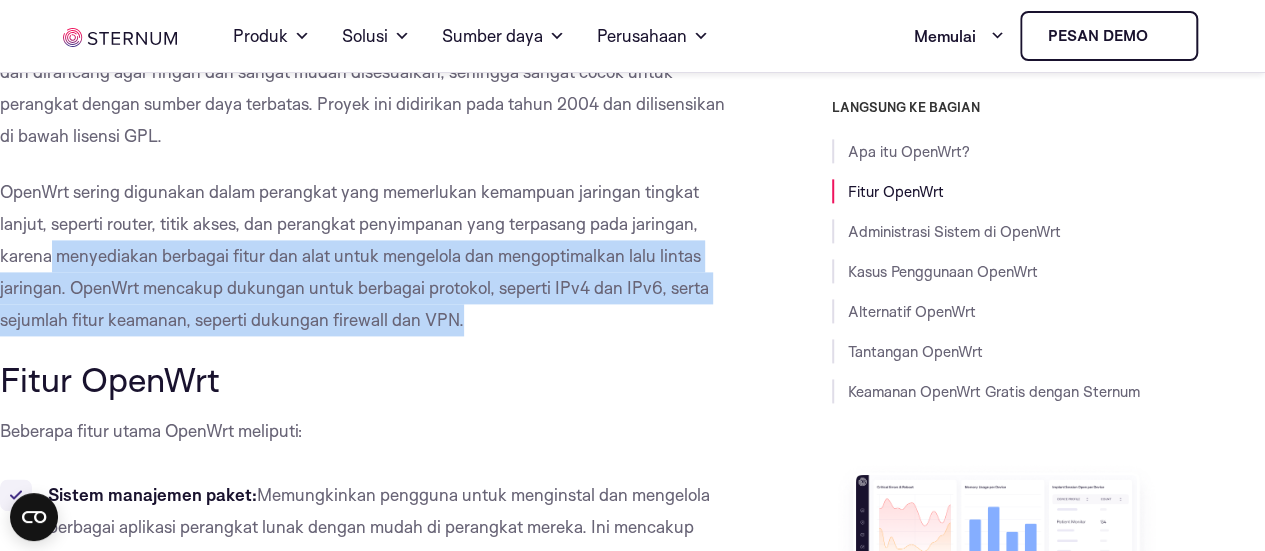 drag, startPoint x: 52, startPoint y: 191, endPoint x: 510, endPoint y: 247, distance: 461.4109 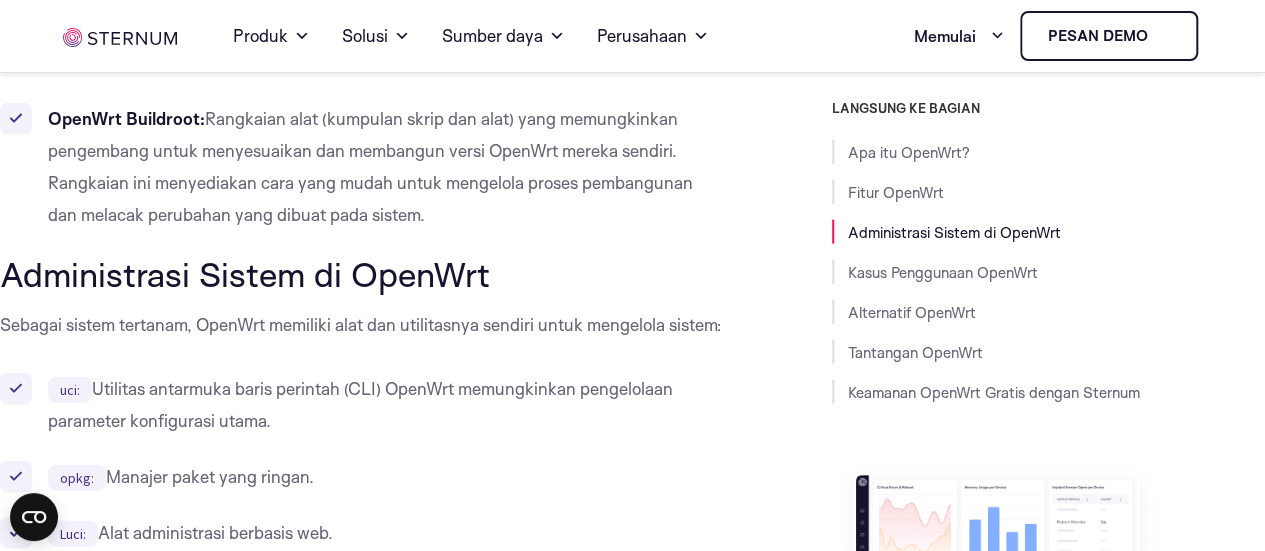 scroll, scrollTop: 2133, scrollLeft: 0, axis: vertical 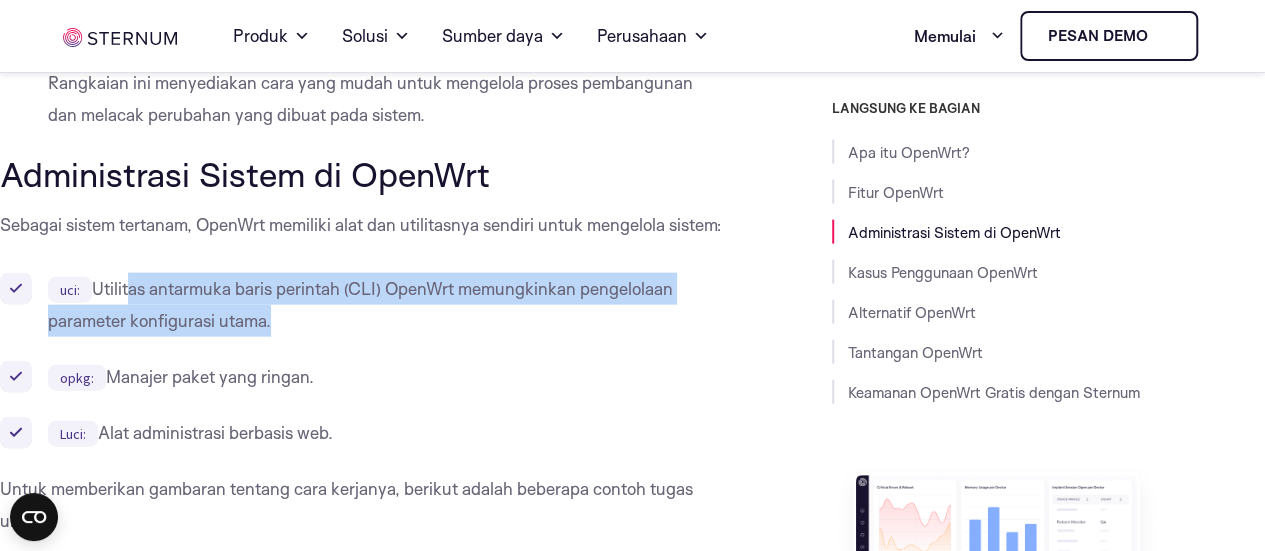 drag, startPoint x: 132, startPoint y: 268, endPoint x: 335, endPoint y: 284, distance: 203.62956 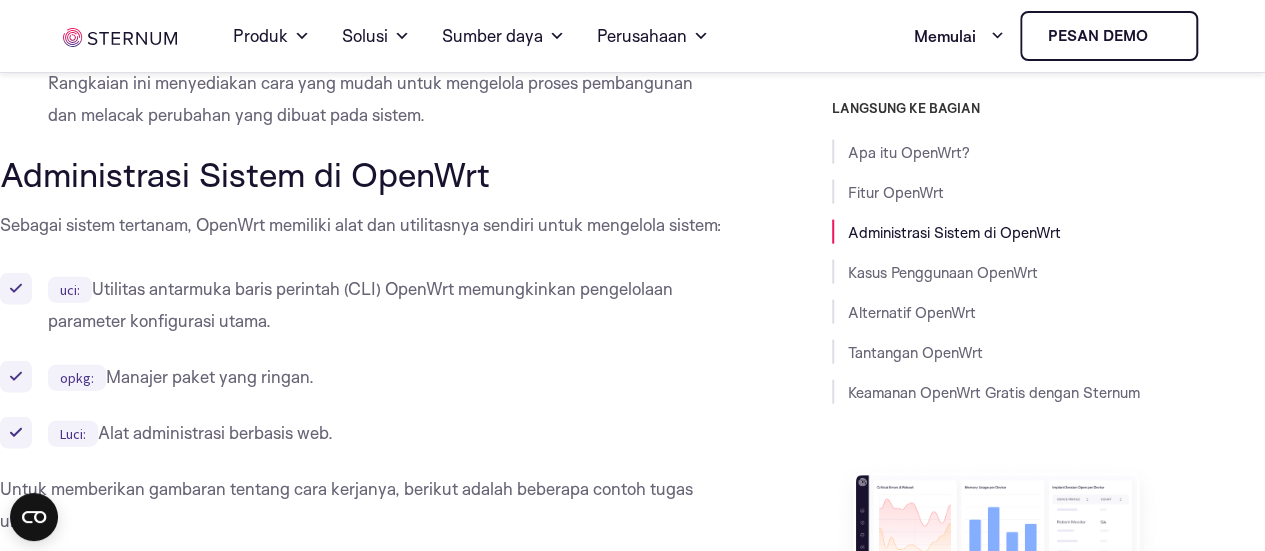 click on "Sebagai sistem tertanam, OpenWrt memiliki alat dan utilitasnya sendiri untuk mengelola sistem:" at bounding box center (361, 224) 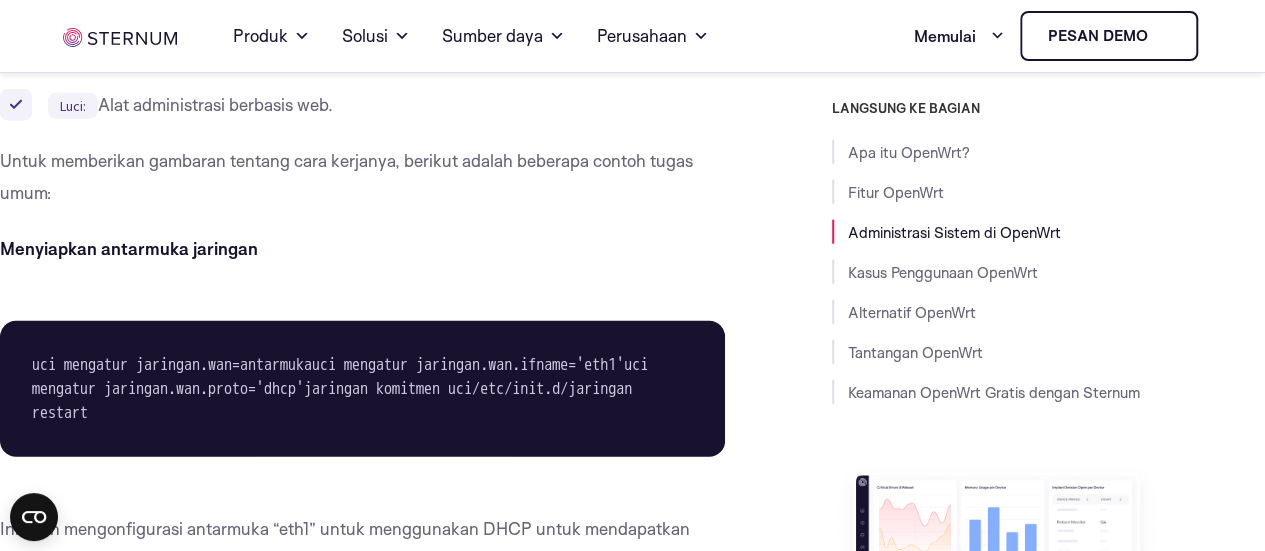 scroll, scrollTop: 2533, scrollLeft: 0, axis: vertical 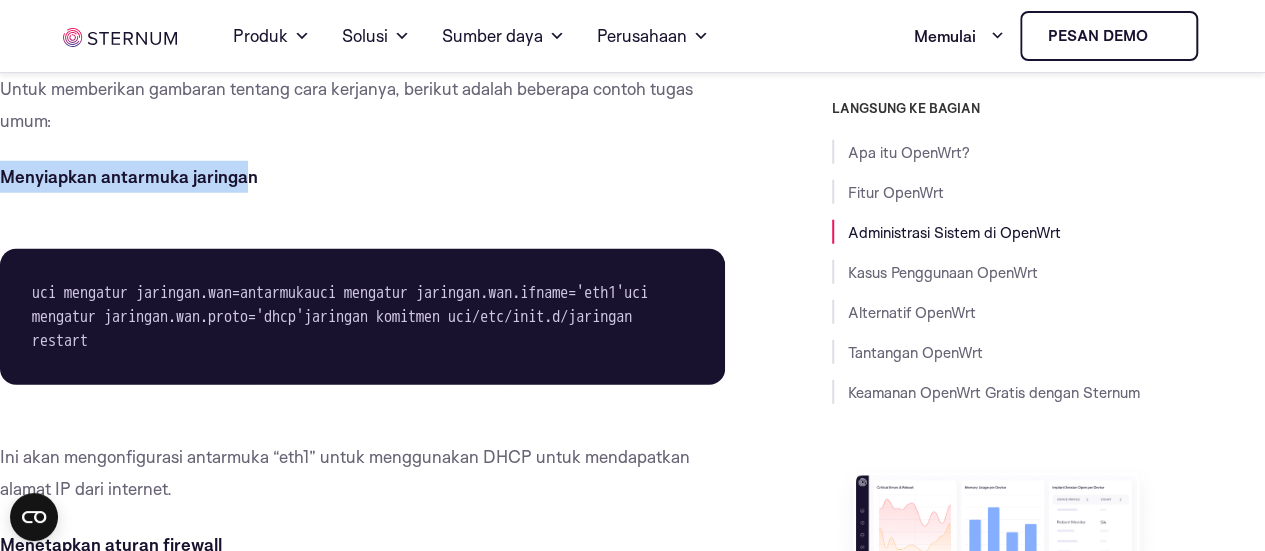 drag, startPoint x: 6, startPoint y: 132, endPoint x: 245, endPoint y: 139, distance: 239.1025 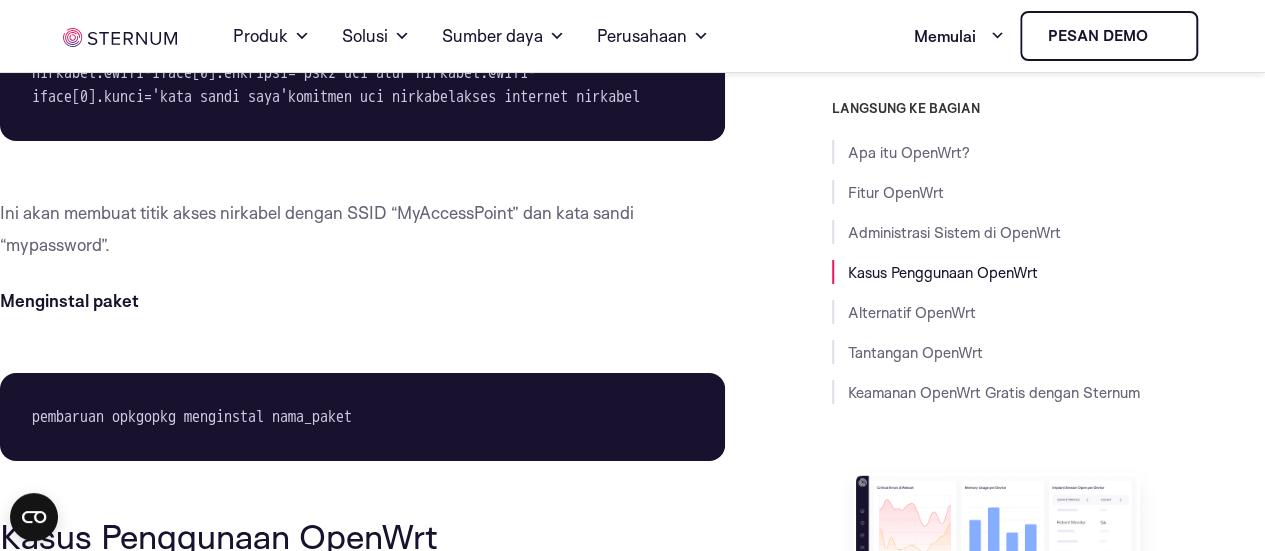 scroll, scrollTop: 3633, scrollLeft: 0, axis: vertical 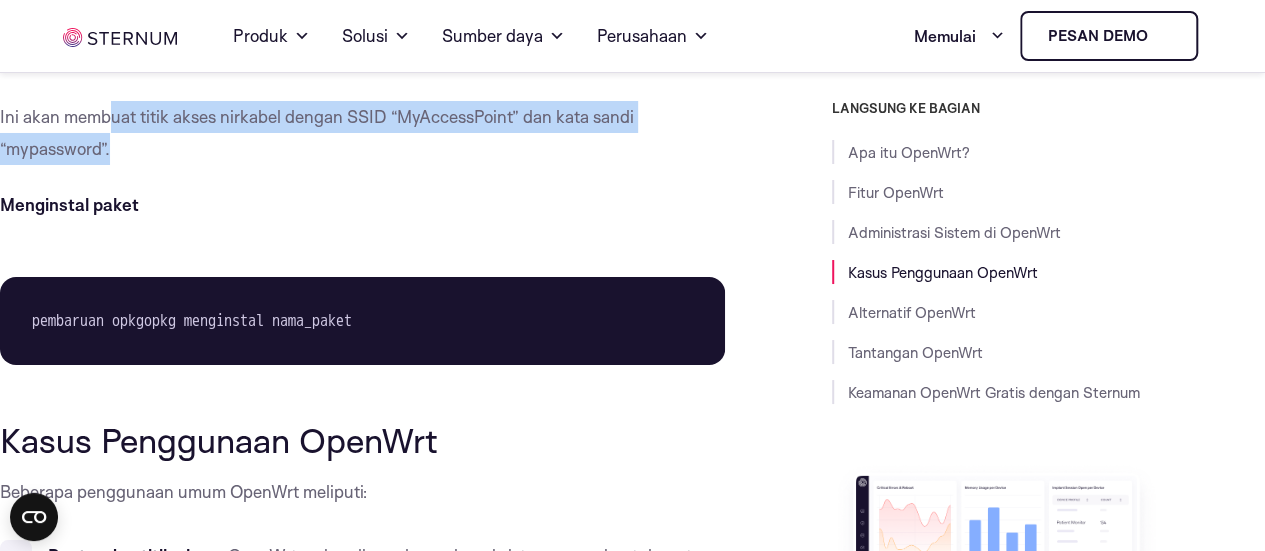 drag, startPoint x: 126, startPoint y: 249, endPoint x: 108, endPoint y: 229, distance: 26.907248 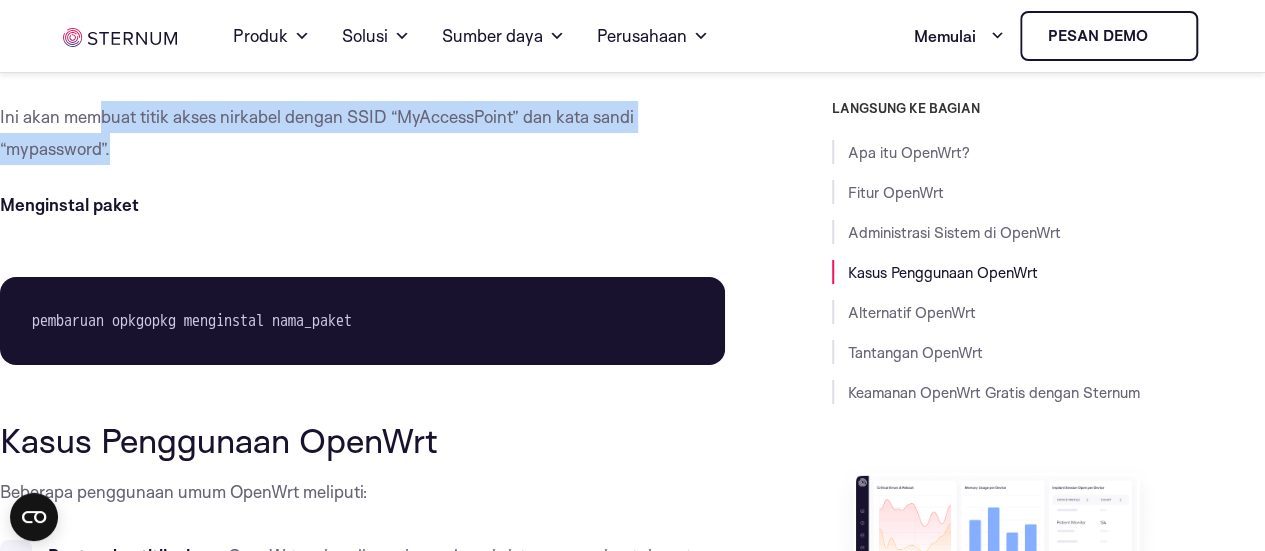 drag, startPoint x: 126, startPoint y: 260, endPoint x: 93, endPoint y: 233, distance: 42.638012 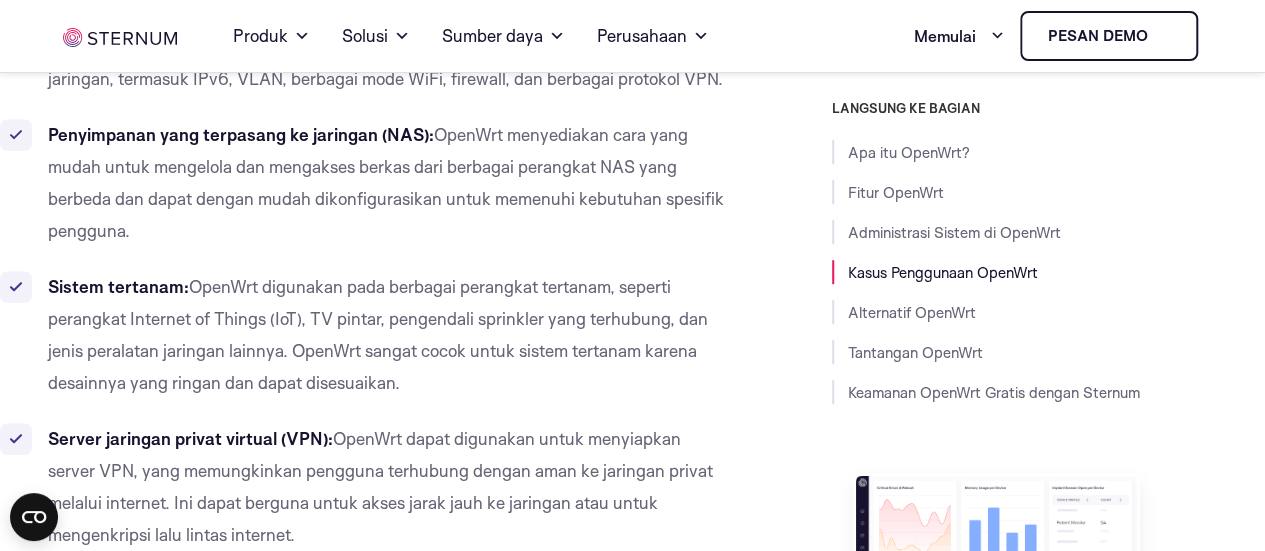 scroll, scrollTop: 4233, scrollLeft: 0, axis: vertical 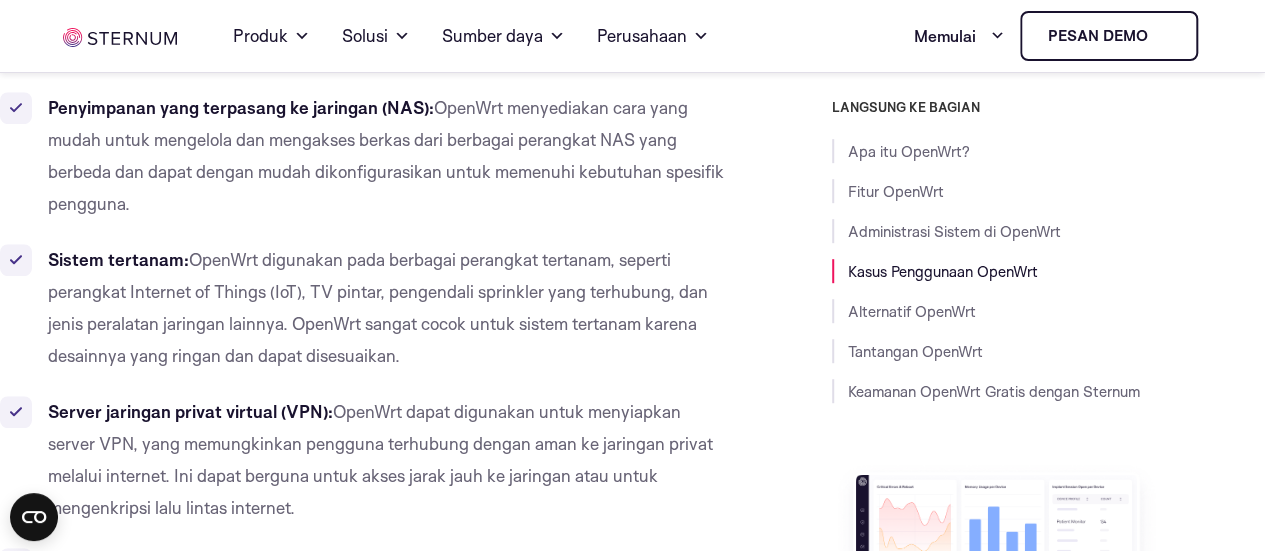 drag, startPoint x: 430, startPoint y: 241, endPoint x: 399, endPoint y: 325, distance: 89.537704 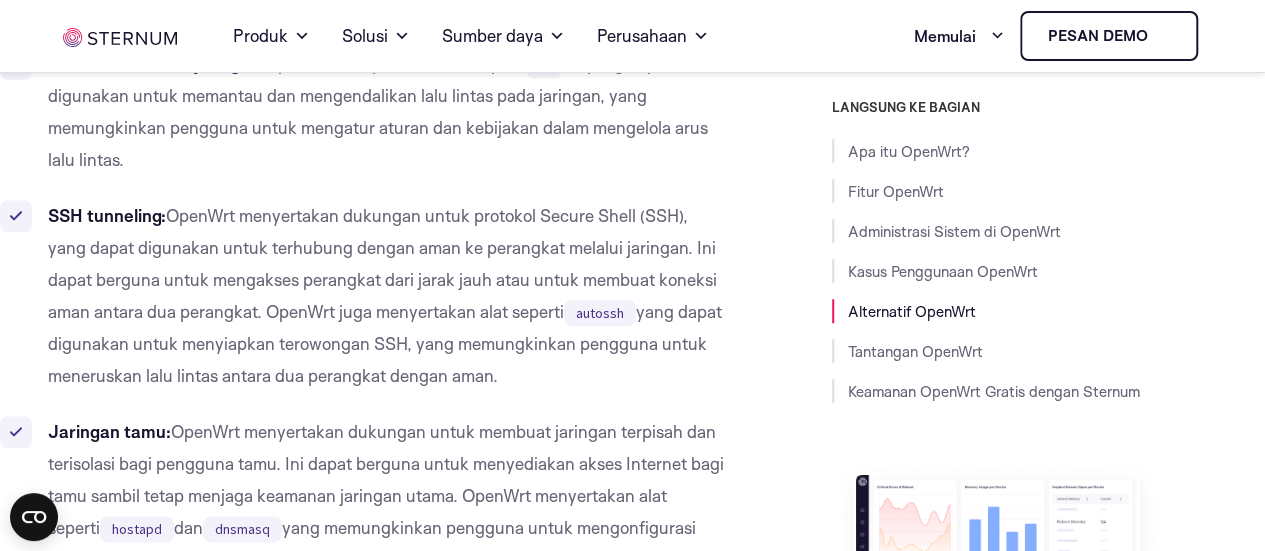 scroll, scrollTop: 4933, scrollLeft: 0, axis: vertical 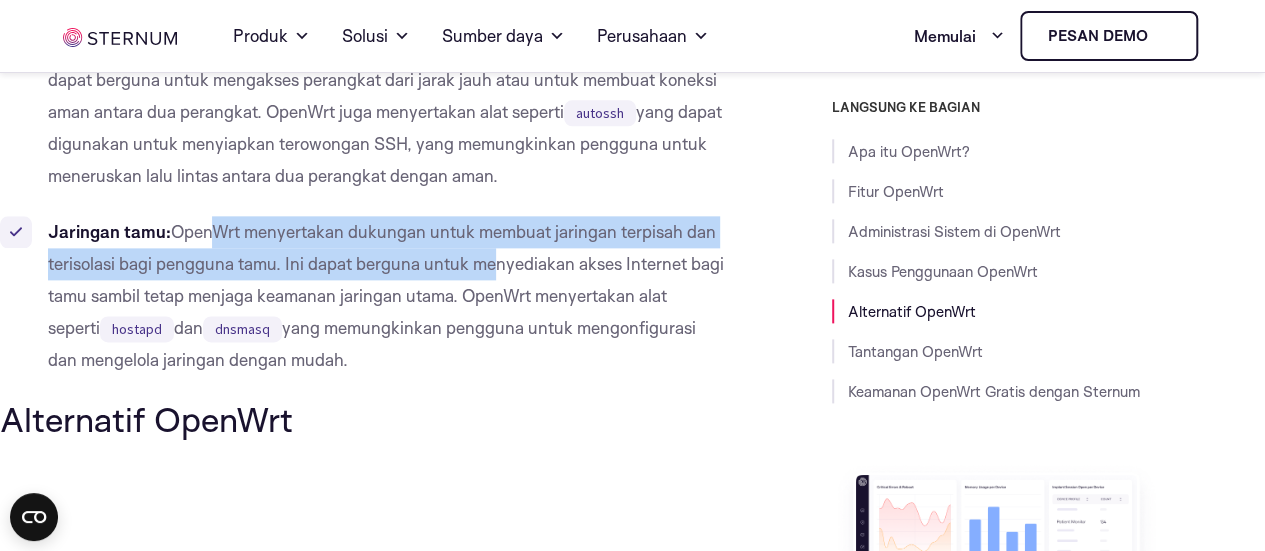 drag, startPoint x: 208, startPoint y: 373, endPoint x: 540, endPoint y: 395, distance: 332.72812 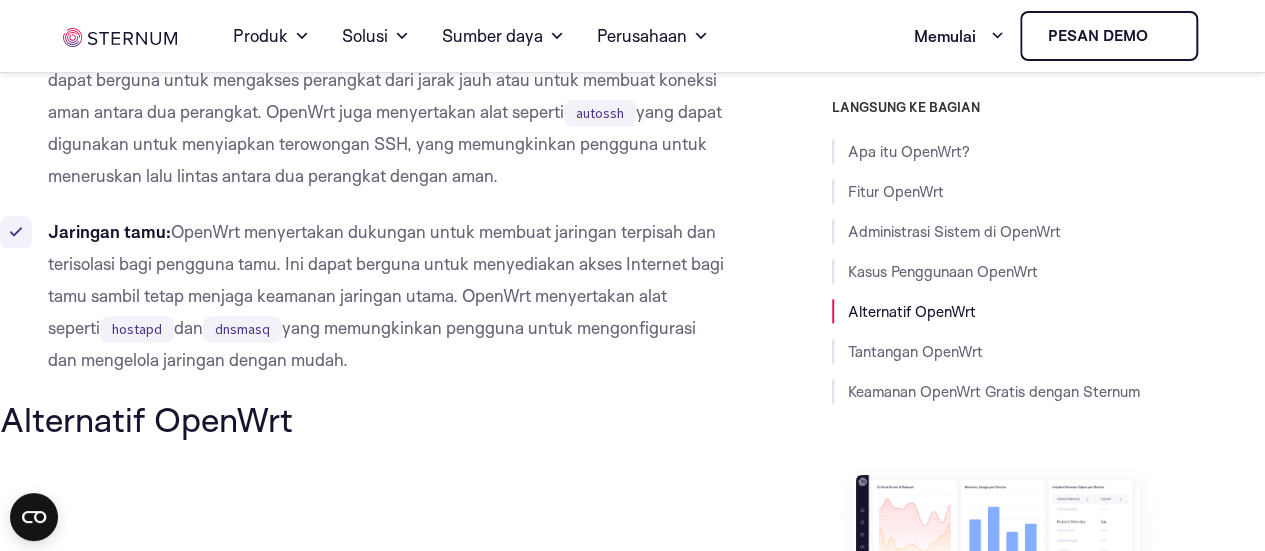 click on "OpenWrt menyertakan dukungan untuk membuat jaringan terpisah dan terisolasi bagi pengguna tamu. Ini dapat berguna untuk menyediakan akses Internet bagi tamu sambil tetap menjaga keamanan jaringan utama. OpenWrt menyertakan alat seperti" at bounding box center [386, 279] 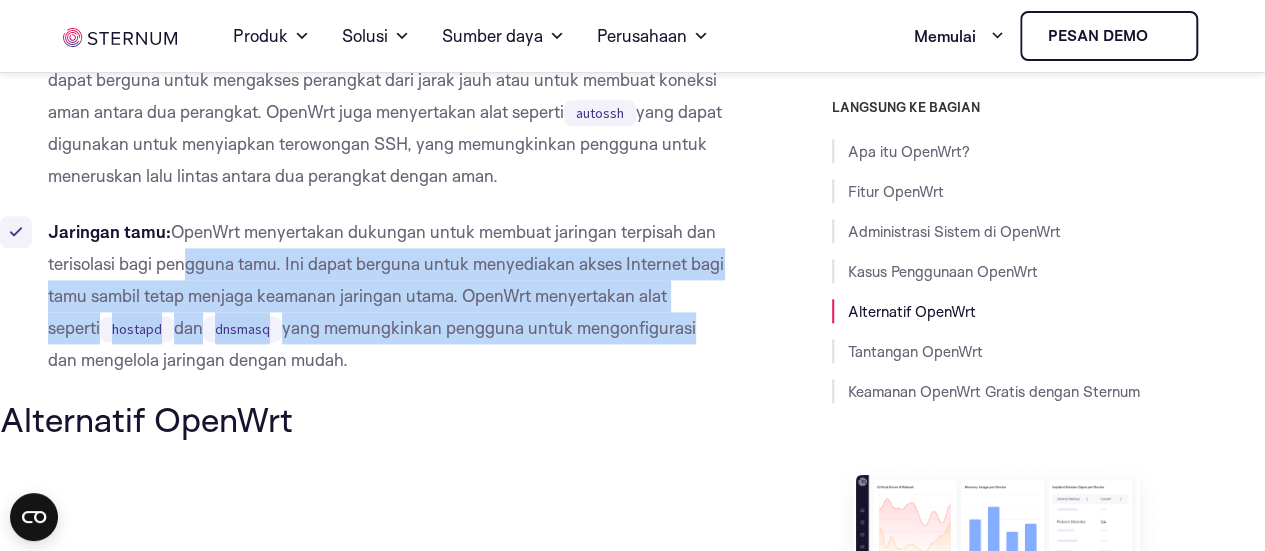 drag, startPoint x: 172, startPoint y: 405, endPoint x: 699, endPoint y: 460, distance: 529.86224 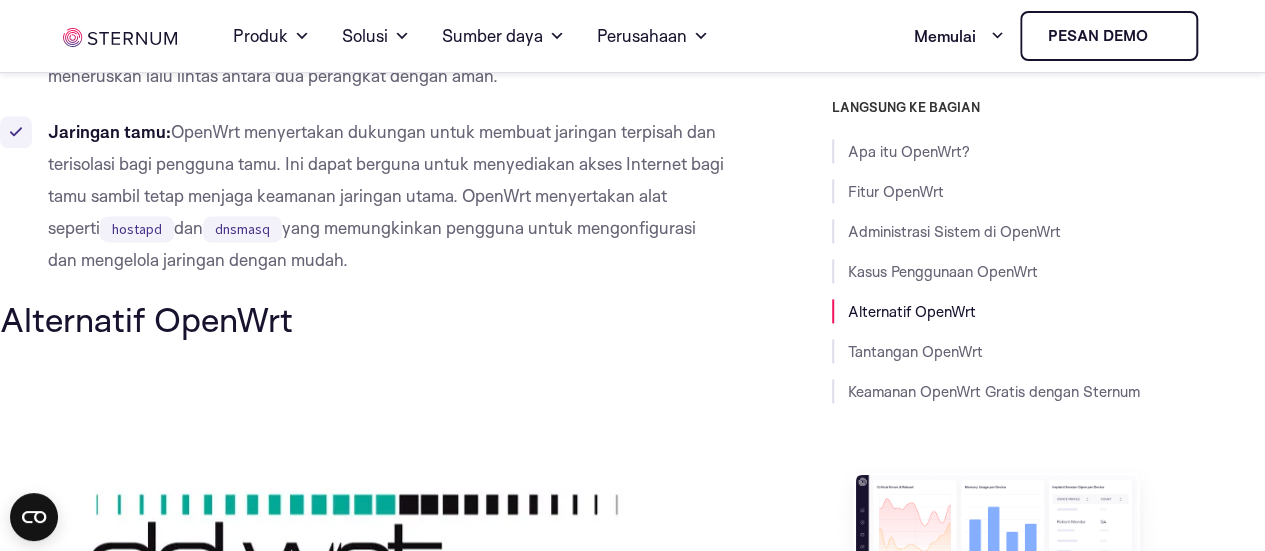 click on "Apa itu OpenWrt?
OpenWrt adalah sistem operasi gratis dan bersumber terbuka untuk perangkat tertanam, mulai dari perangkat jaringan bisnis dan konsumen hingga perangkat IoT. Sistem ini berbasis Linux dan dirancang agar ringan dan sangat mudah disesuaikan, sehingga sangat cocok untuk perangkat dengan sumber daya terbatas. Proyek ini didirikan pada tahun 2004 dan dilisensikan di bawah lisensi GPL.
OpenWrt sering digunakan dalam perangkat yang memerlukan kemampuan jaringan tingkat lanjut, seperti router, titik akses, dan perangkat penyimpanan yang terpasang pada jaringan, karena menyediakan berbagai fitur dan alat untuk mengelola dan mengoptimalkan lalu lintas jaringan. OpenWrt mencakup dukungan untuk berbagai protokol, seperti IPv4 dan IPv6, serta sejumlah fitur keamanan, seperti dukungan firewall dan VPN.
Fitur OpenWrt
Beberapa fitur utama OpenWrt meliputi:
Sistem manajemen paket:
Kemampuan jaringan:
Fitur keamanan:" at bounding box center [362, 651] 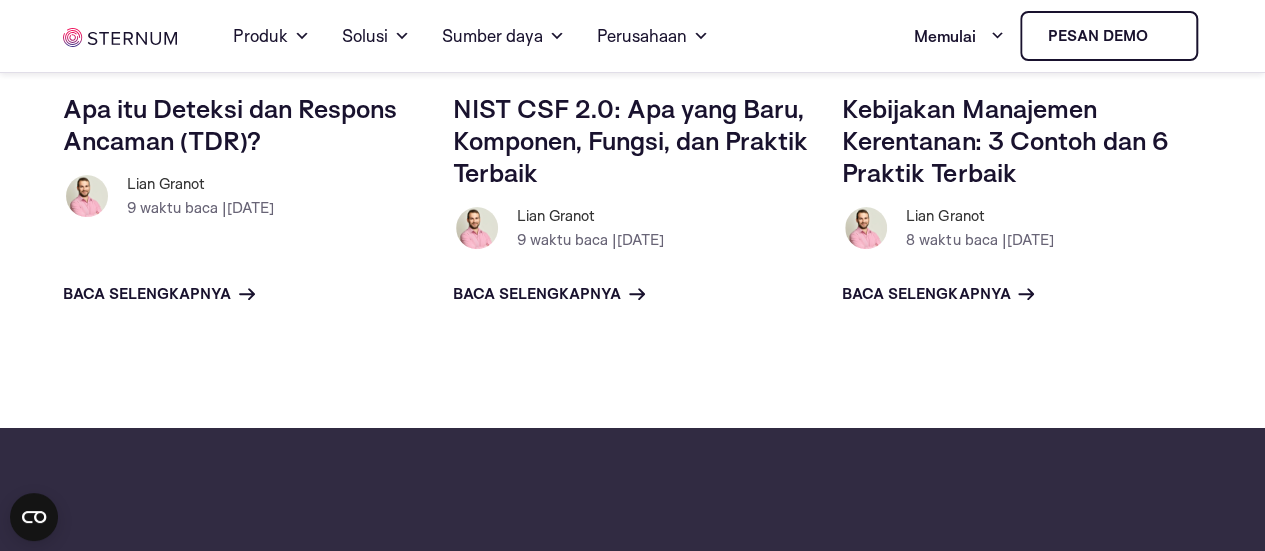 scroll, scrollTop: 11633, scrollLeft: 0, axis: vertical 